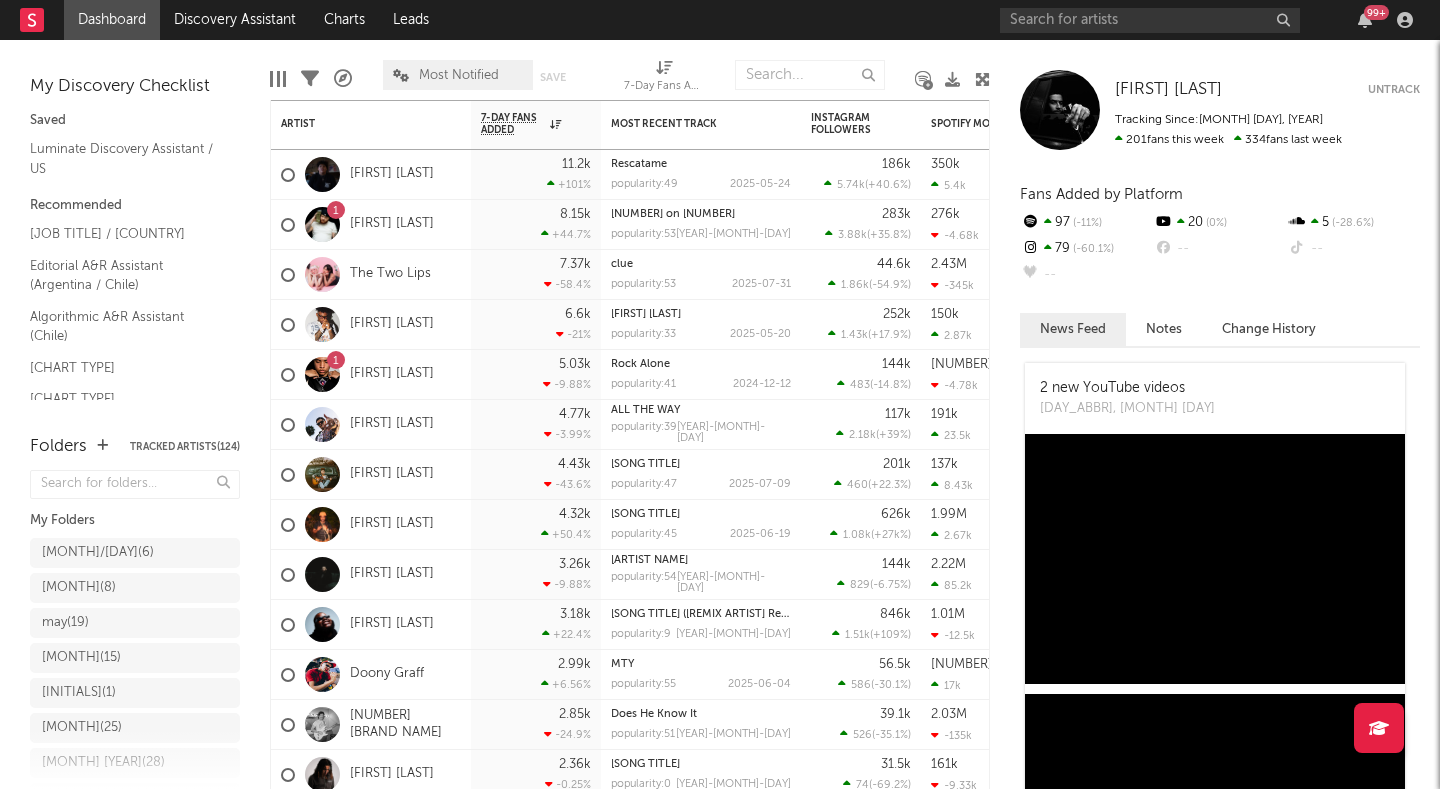 scroll, scrollTop: 0, scrollLeft: 0, axis: both 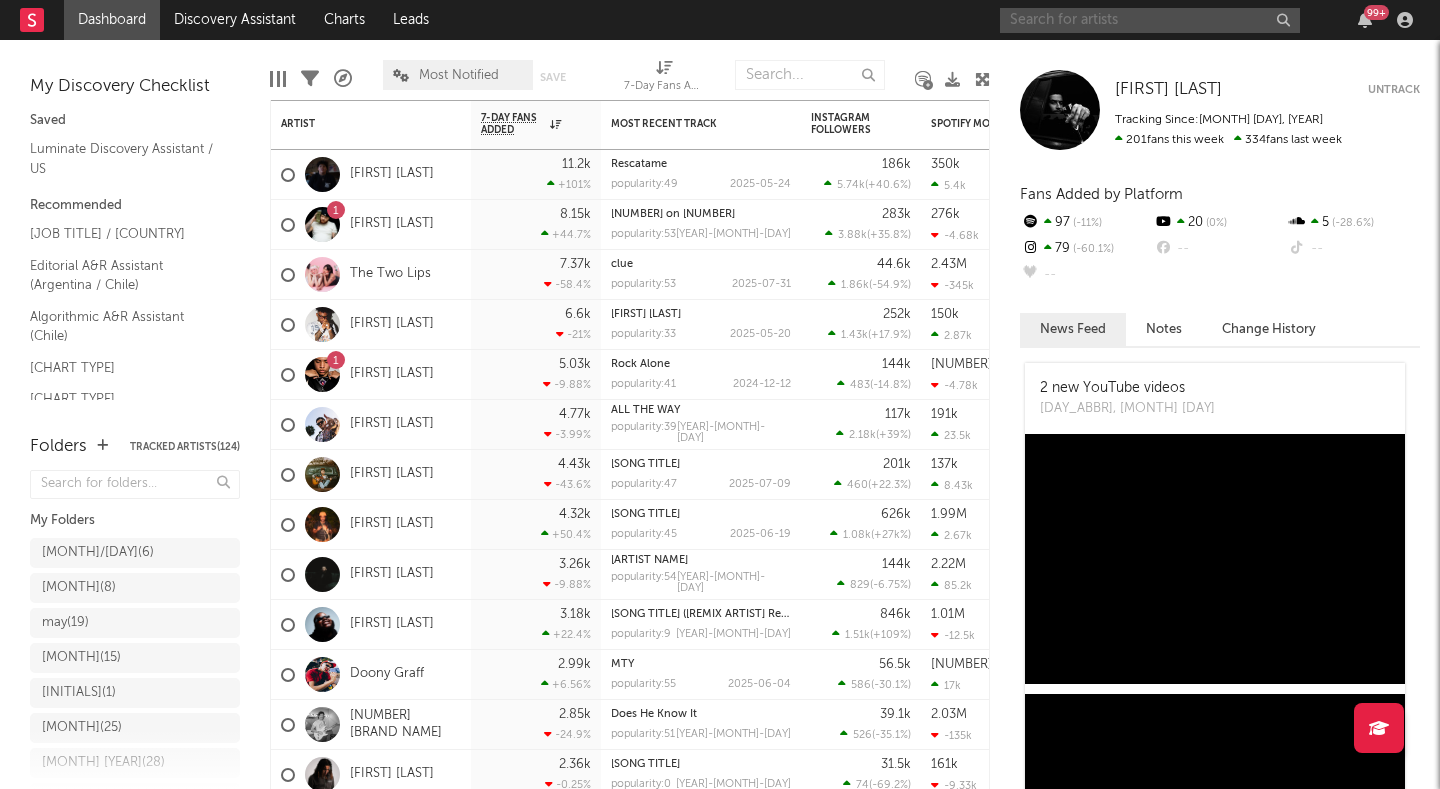 click at bounding box center (1150, 20) 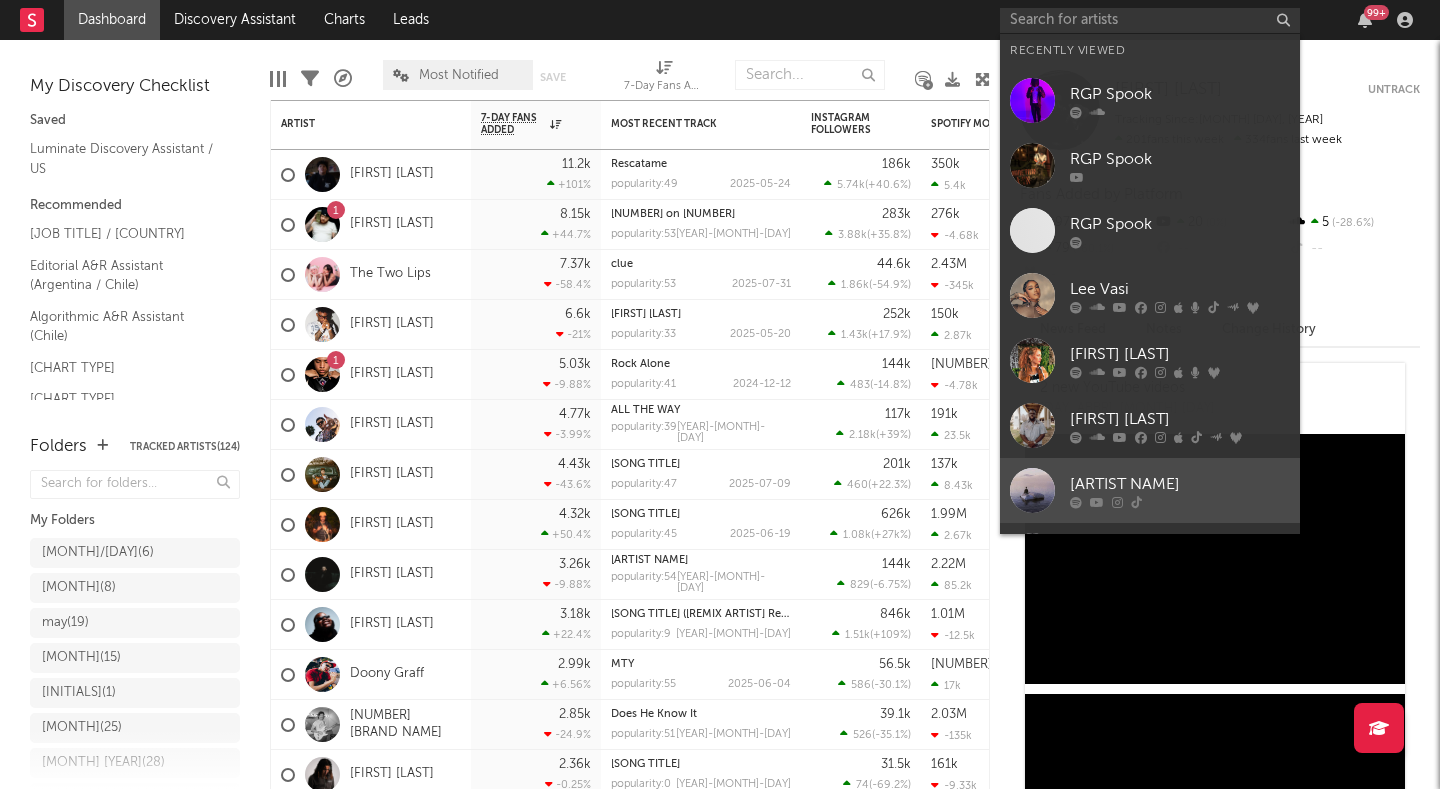 click on "[ARTIST NAME]" at bounding box center [1180, 484] 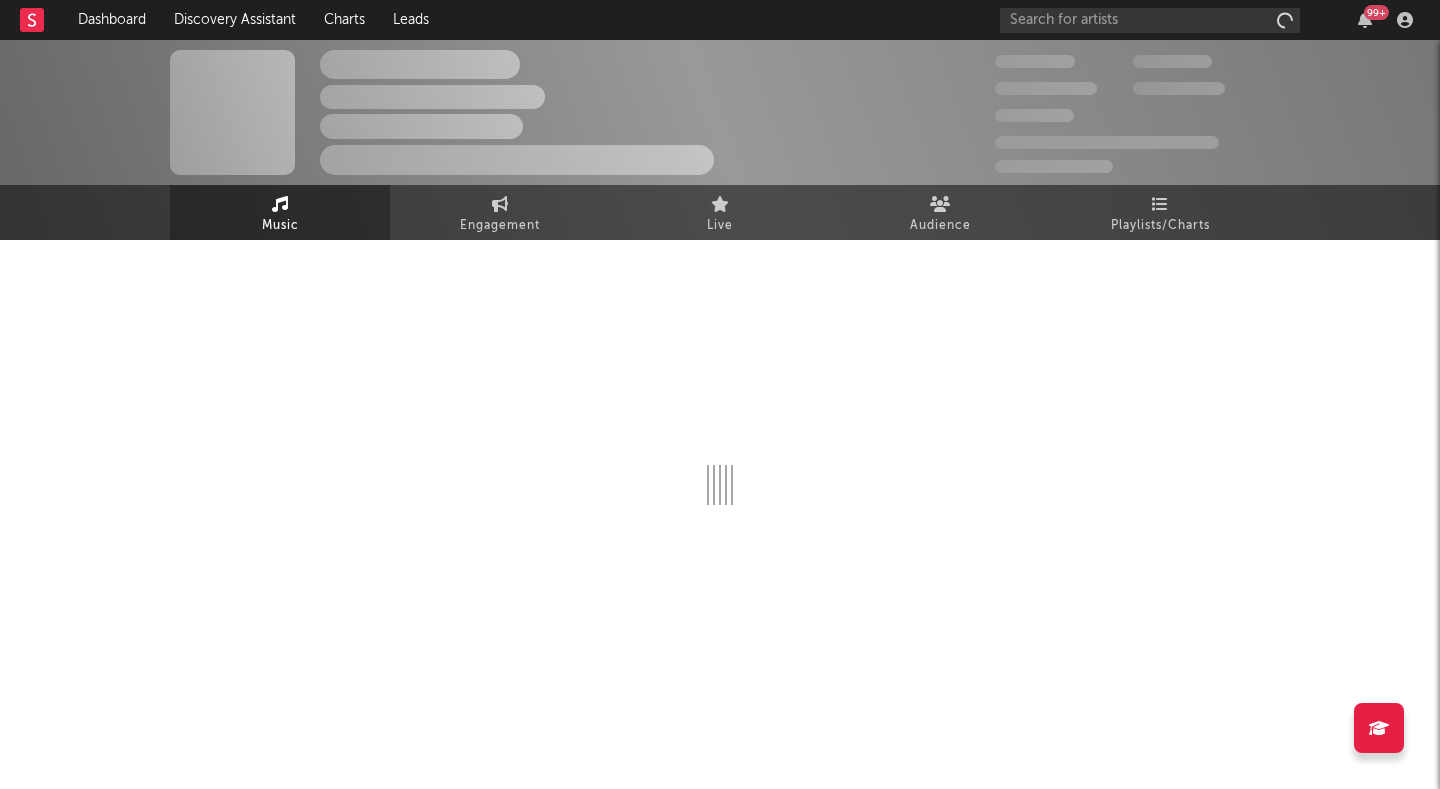 select on "1w" 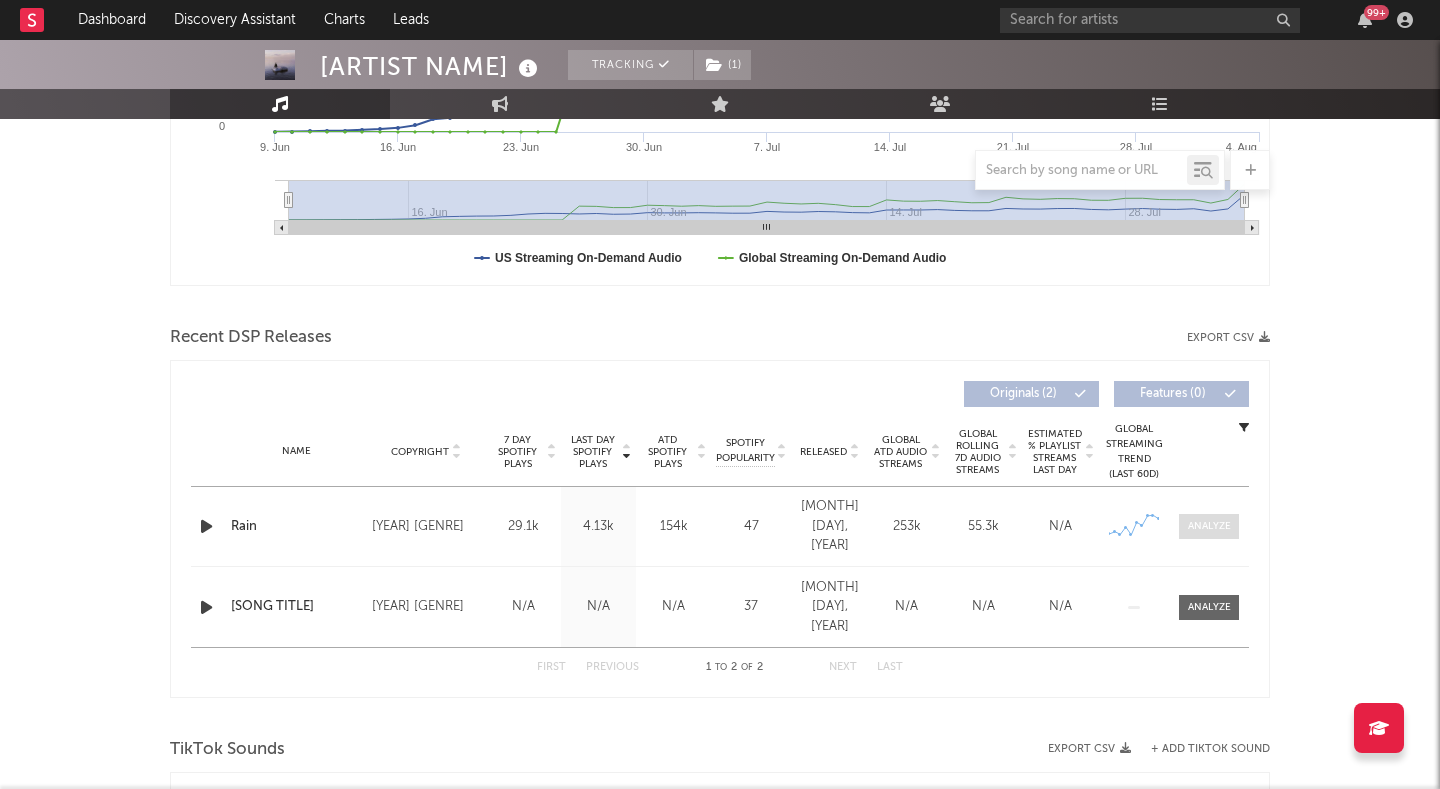 scroll, scrollTop: 523, scrollLeft: 0, axis: vertical 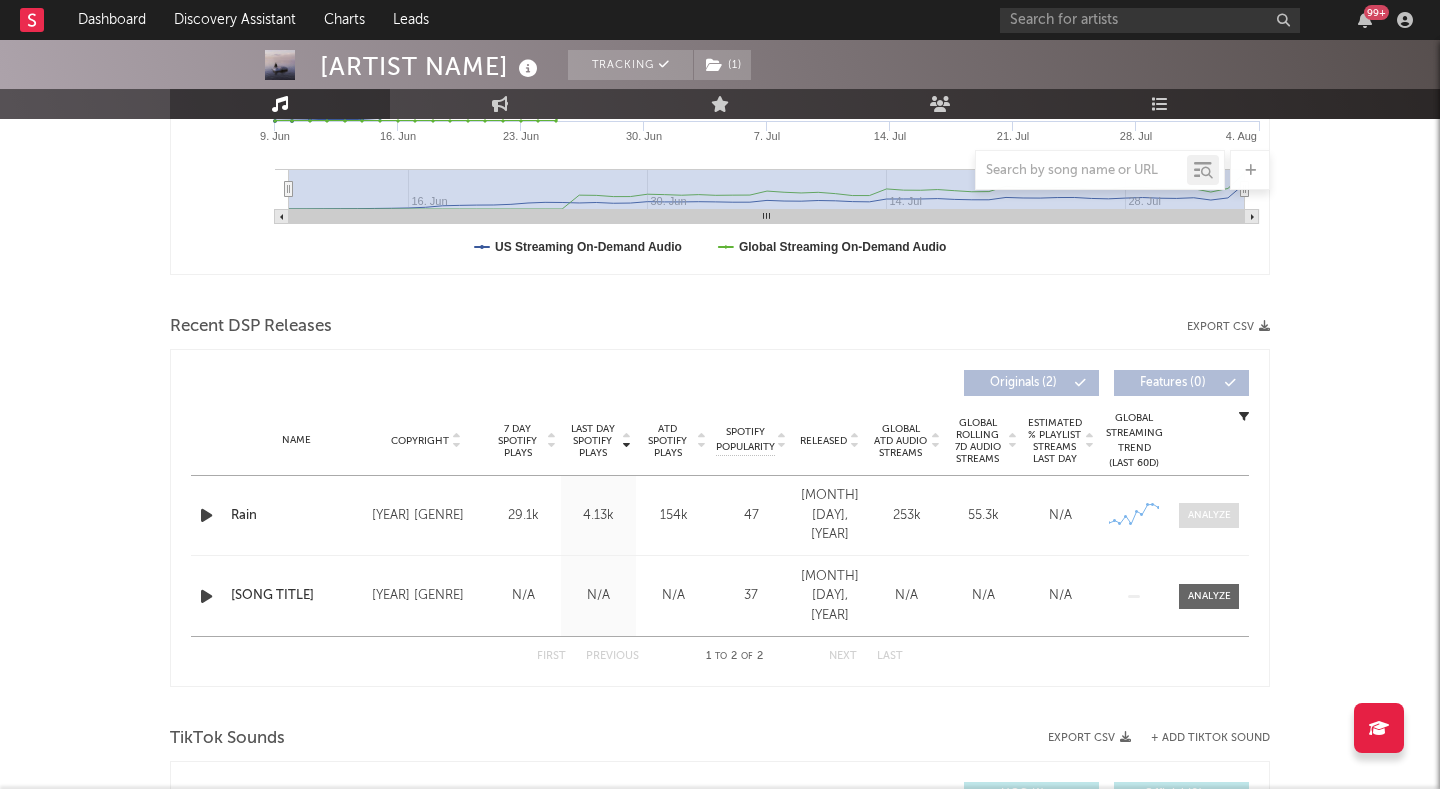 click at bounding box center [1209, 515] 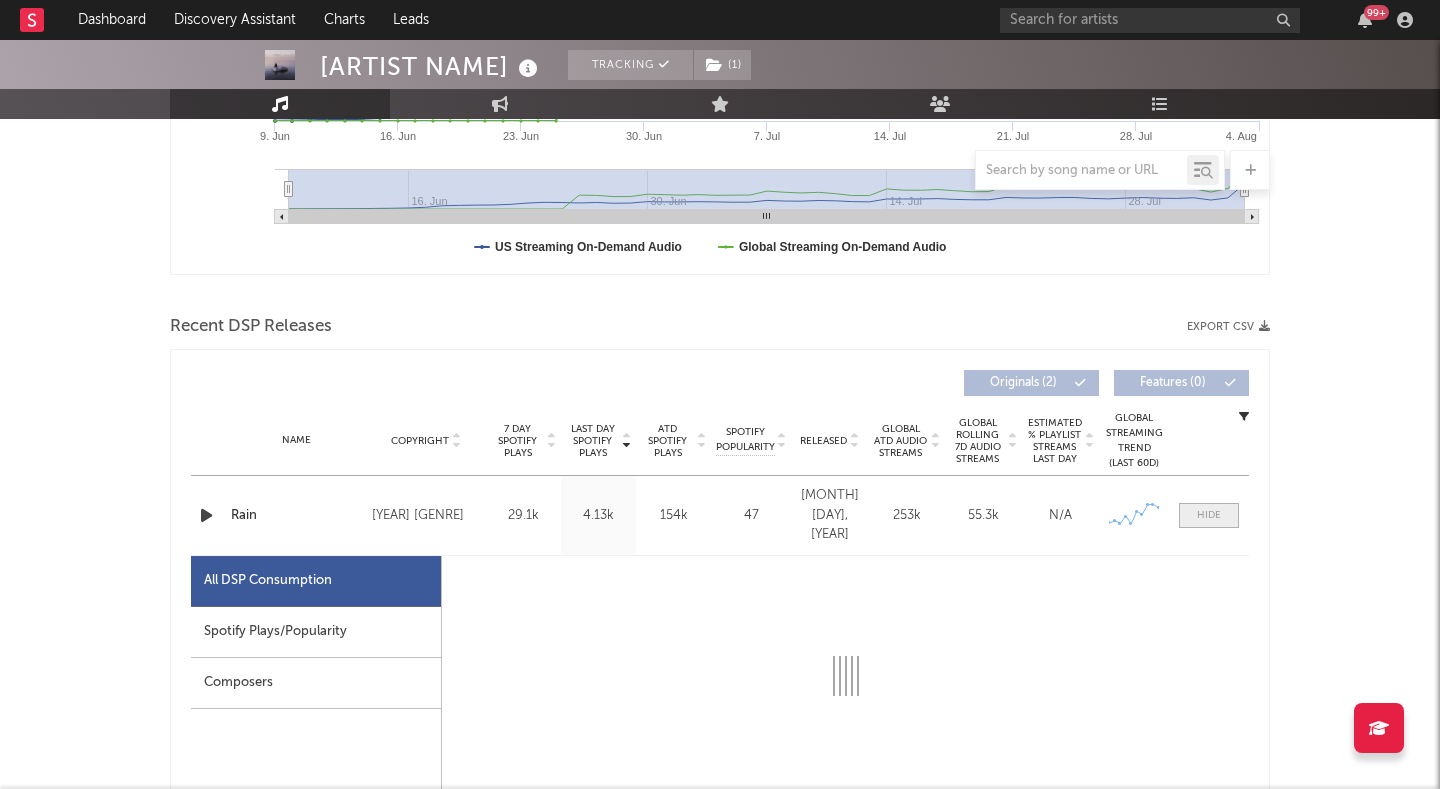 select on "1w" 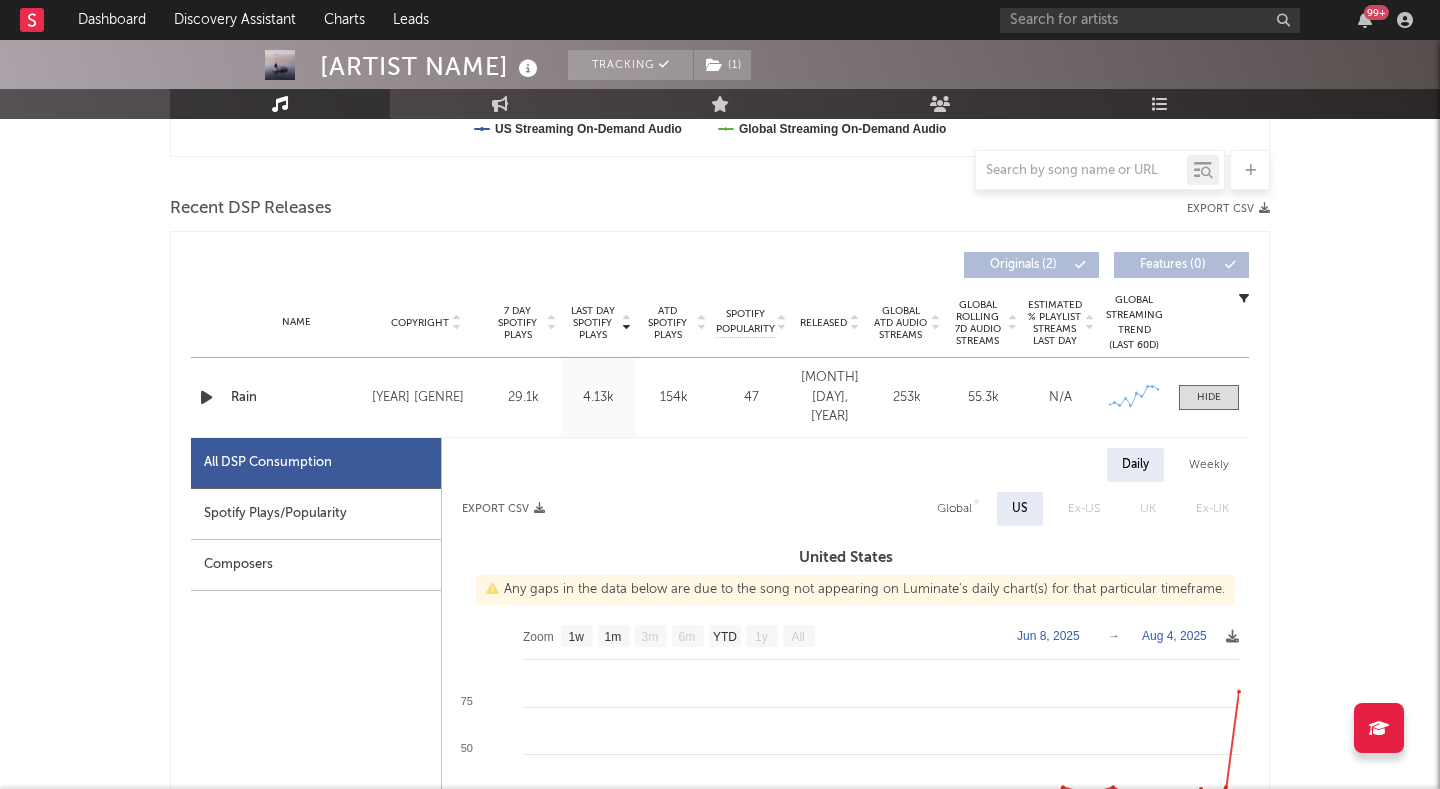 scroll, scrollTop: 164, scrollLeft: 0, axis: vertical 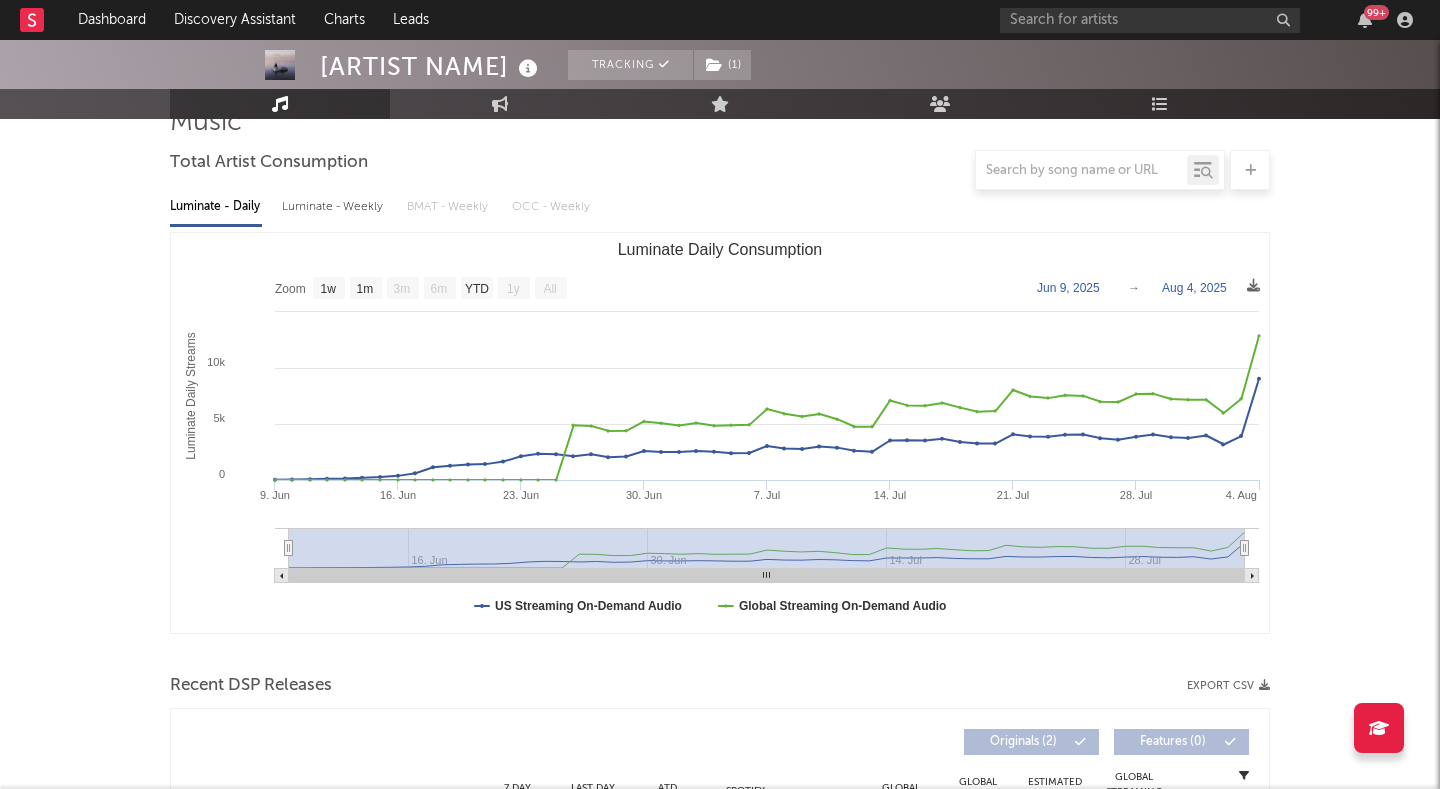 click 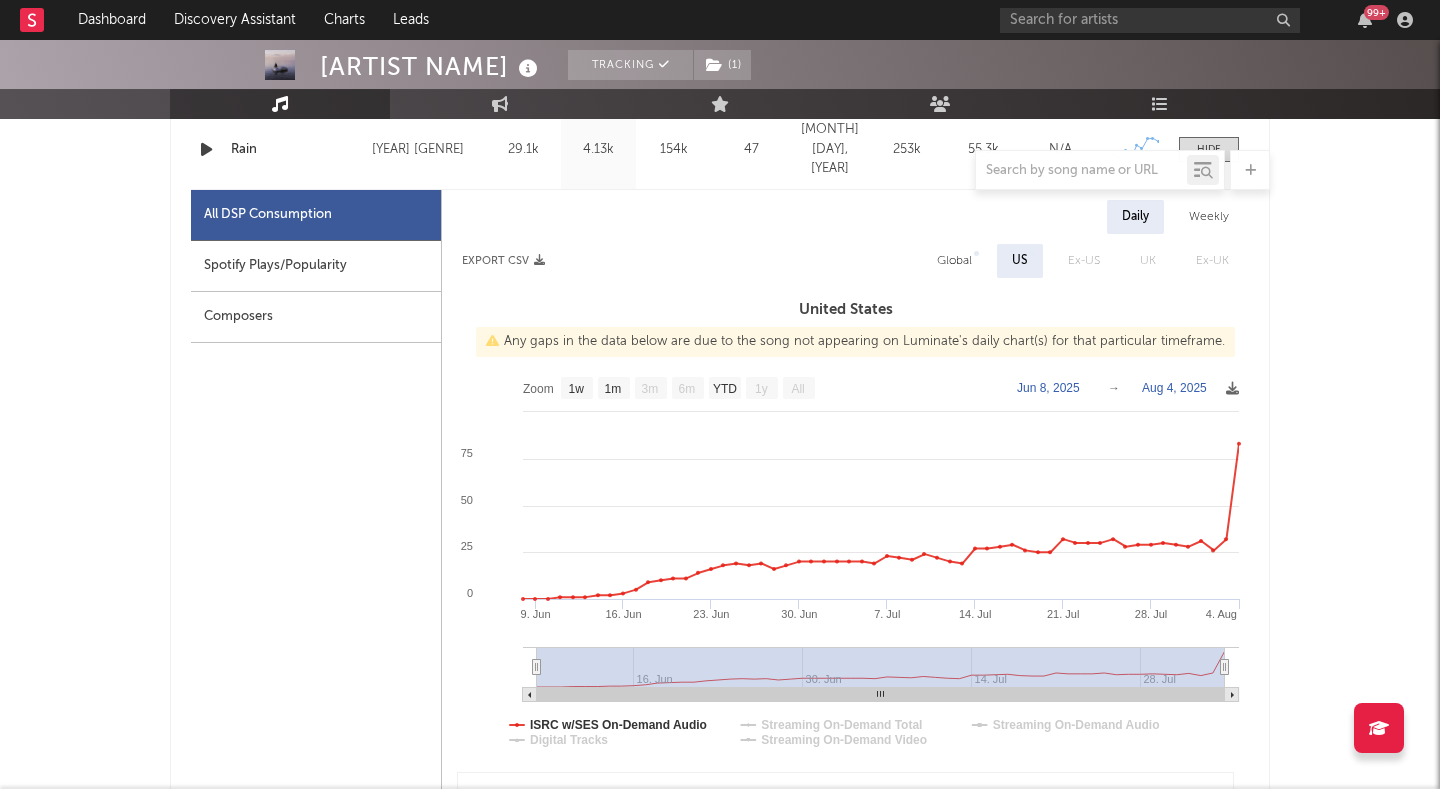 scroll, scrollTop: 908, scrollLeft: 0, axis: vertical 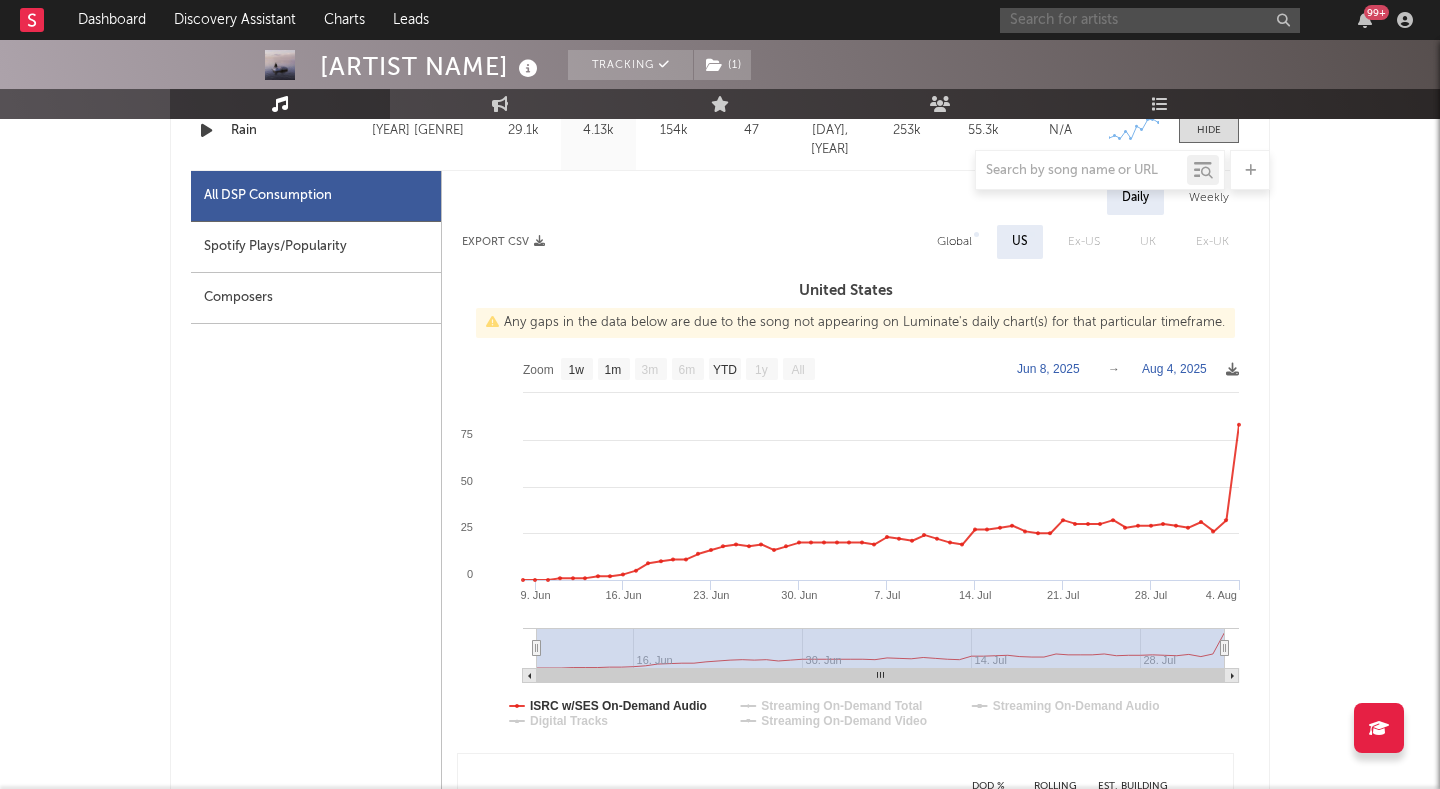 click at bounding box center (1150, 20) 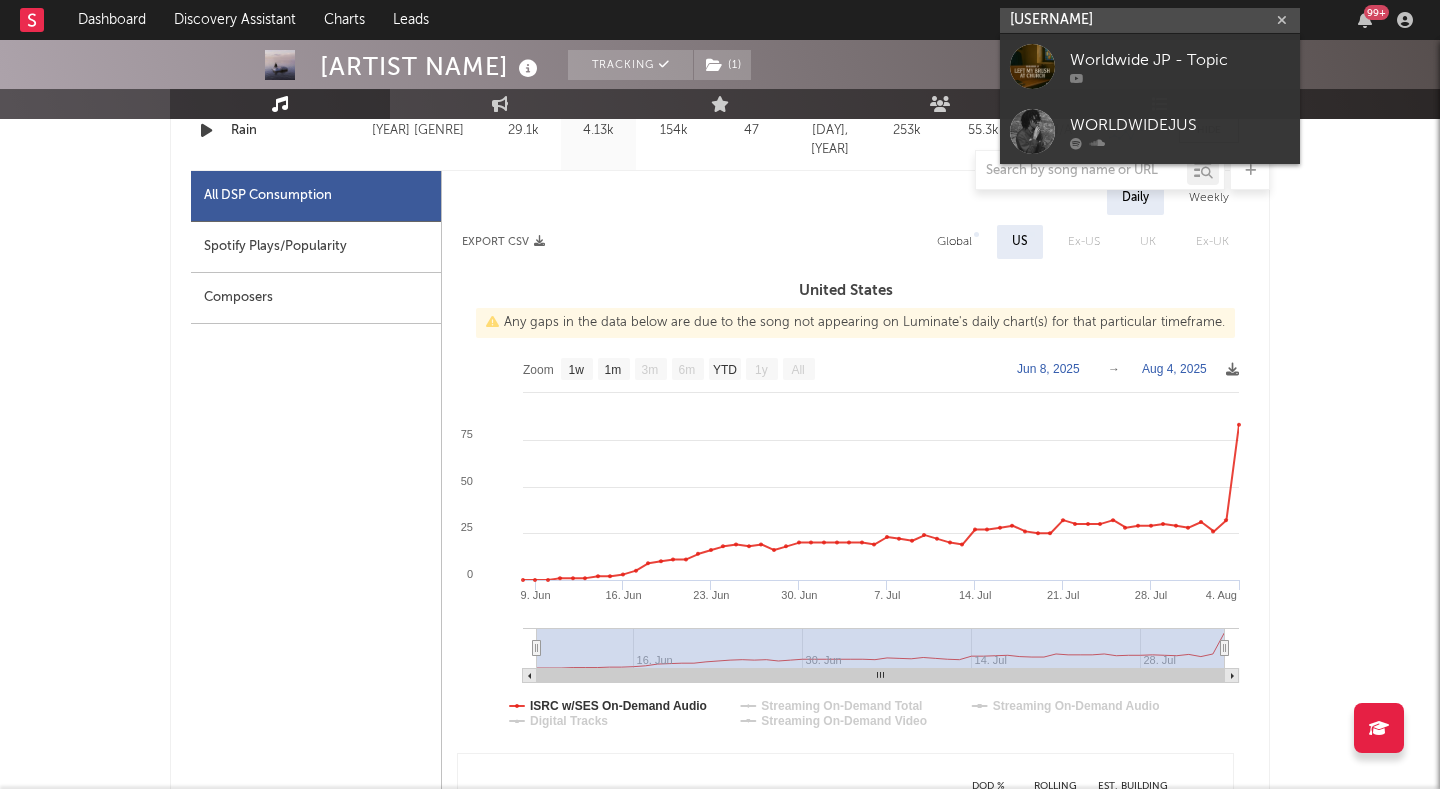 click on "[USERNAME]" at bounding box center [1150, 20] 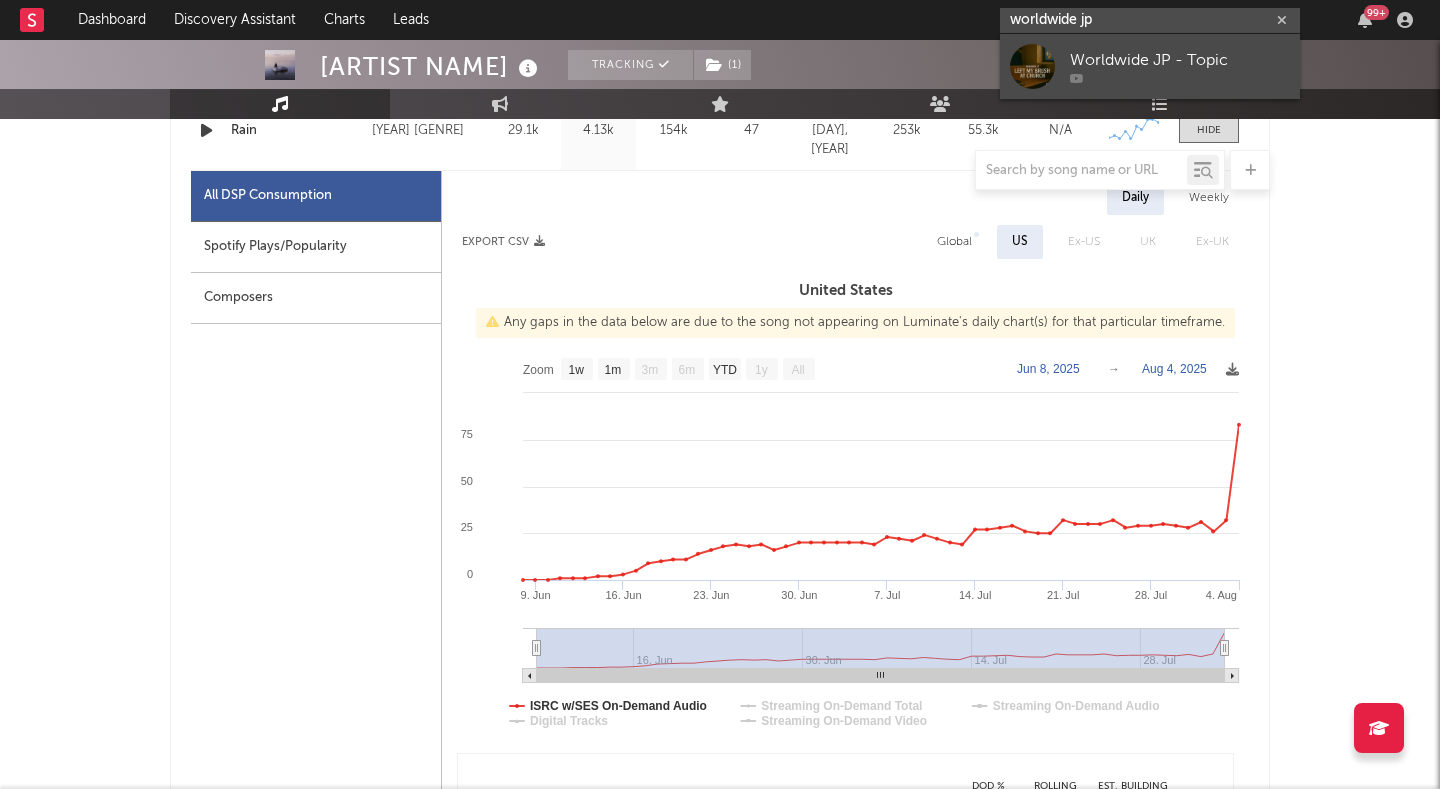 type on "worldwide jp" 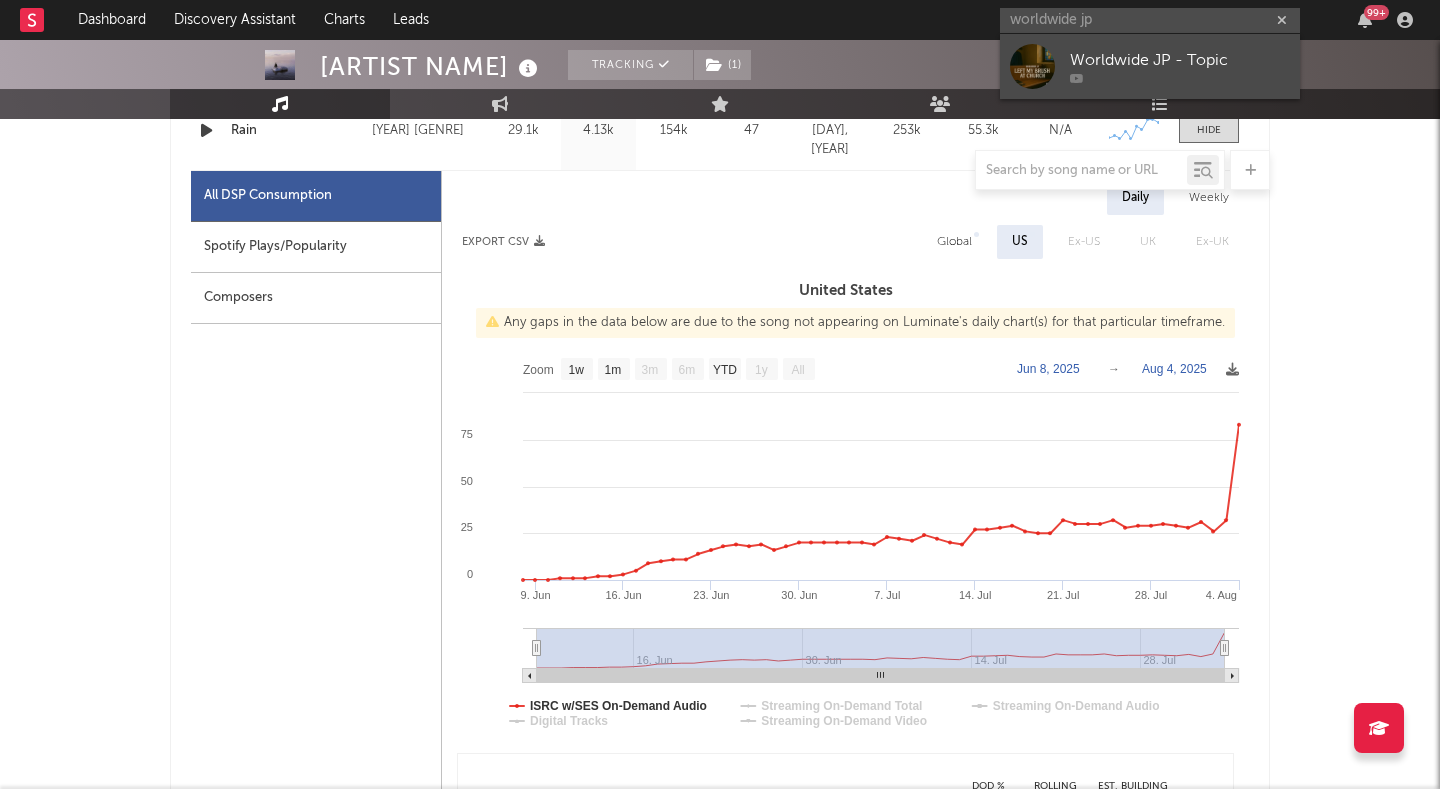 click on "Worldwide JP - Topic" at bounding box center (1150, 66) 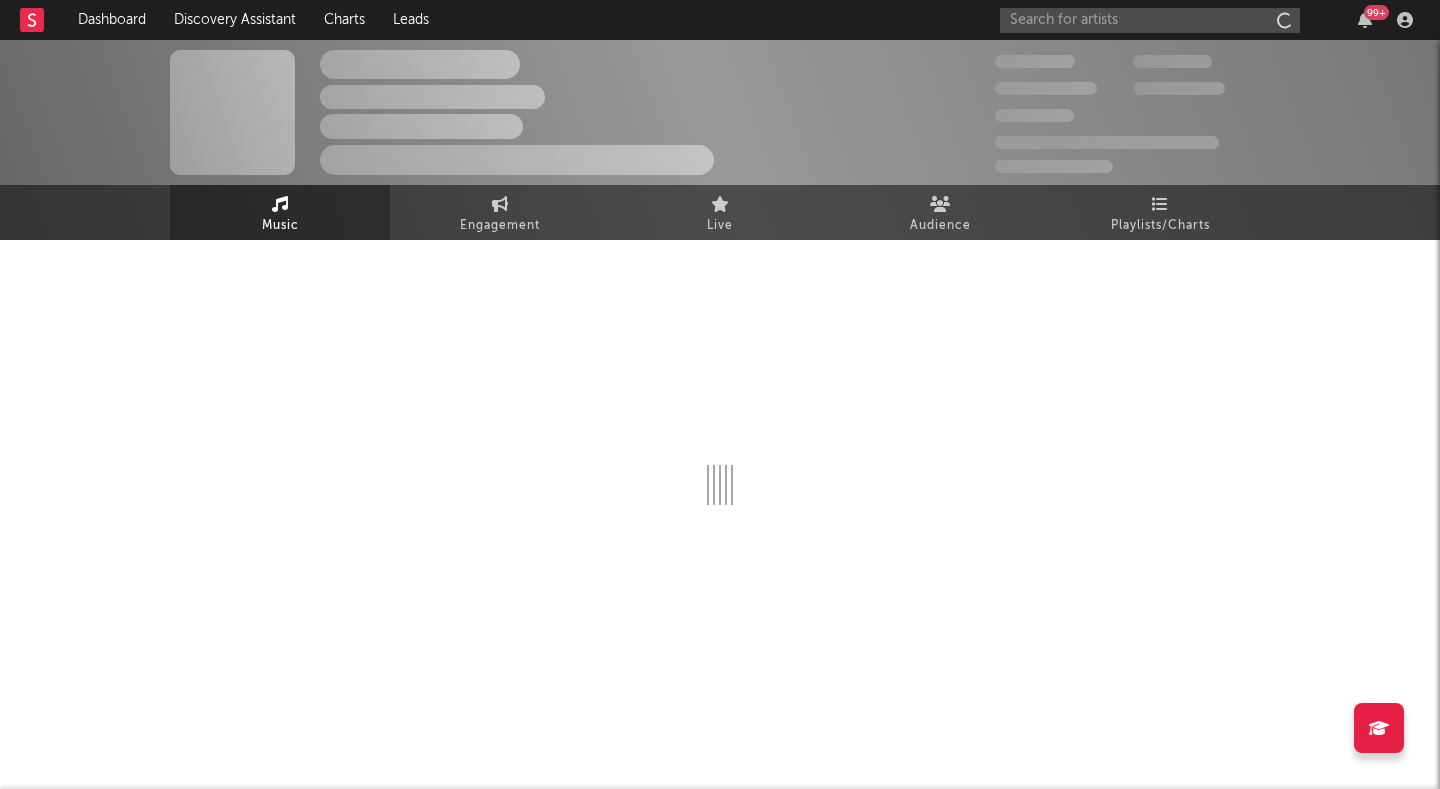 scroll, scrollTop: 0, scrollLeft: 0, axis: both 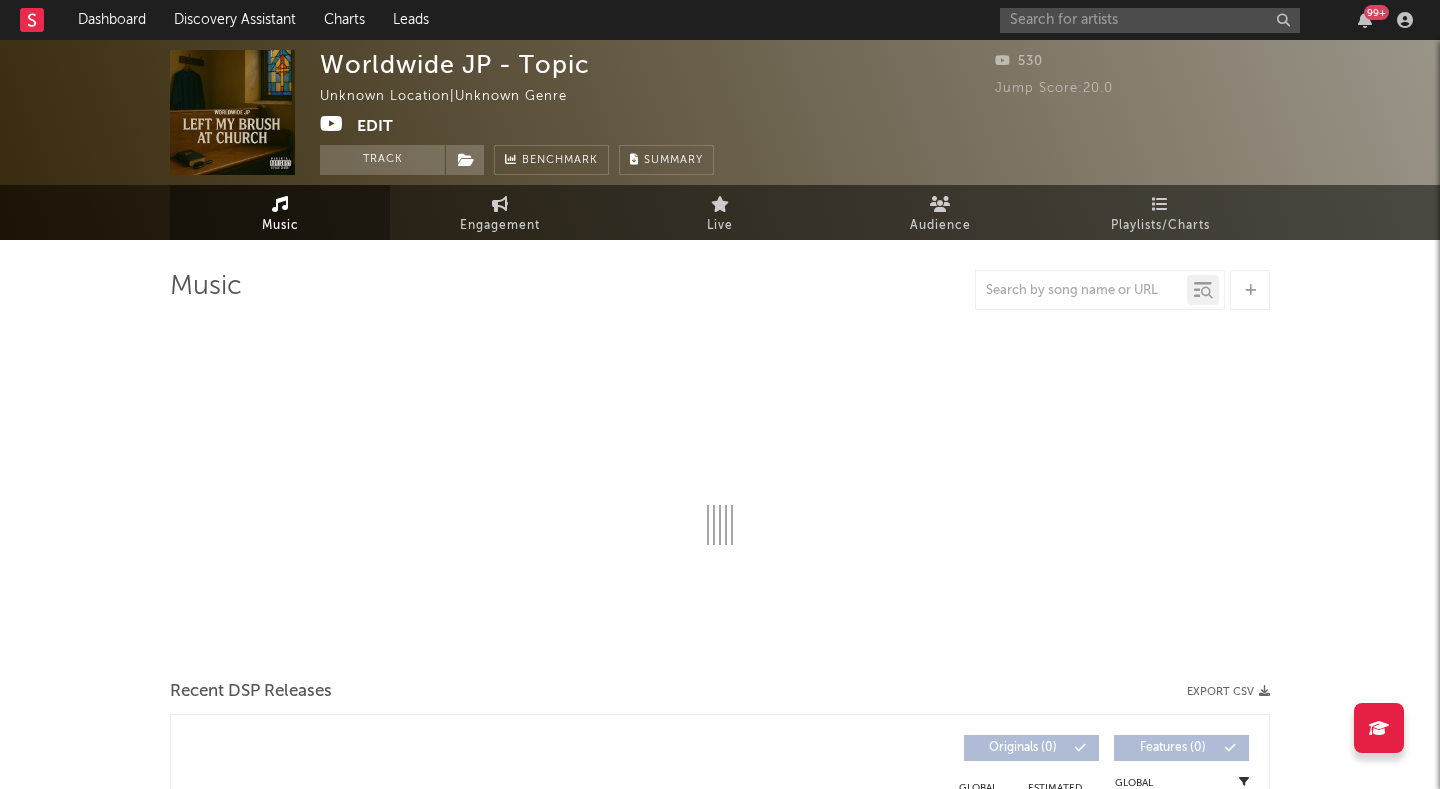 select on "1w" 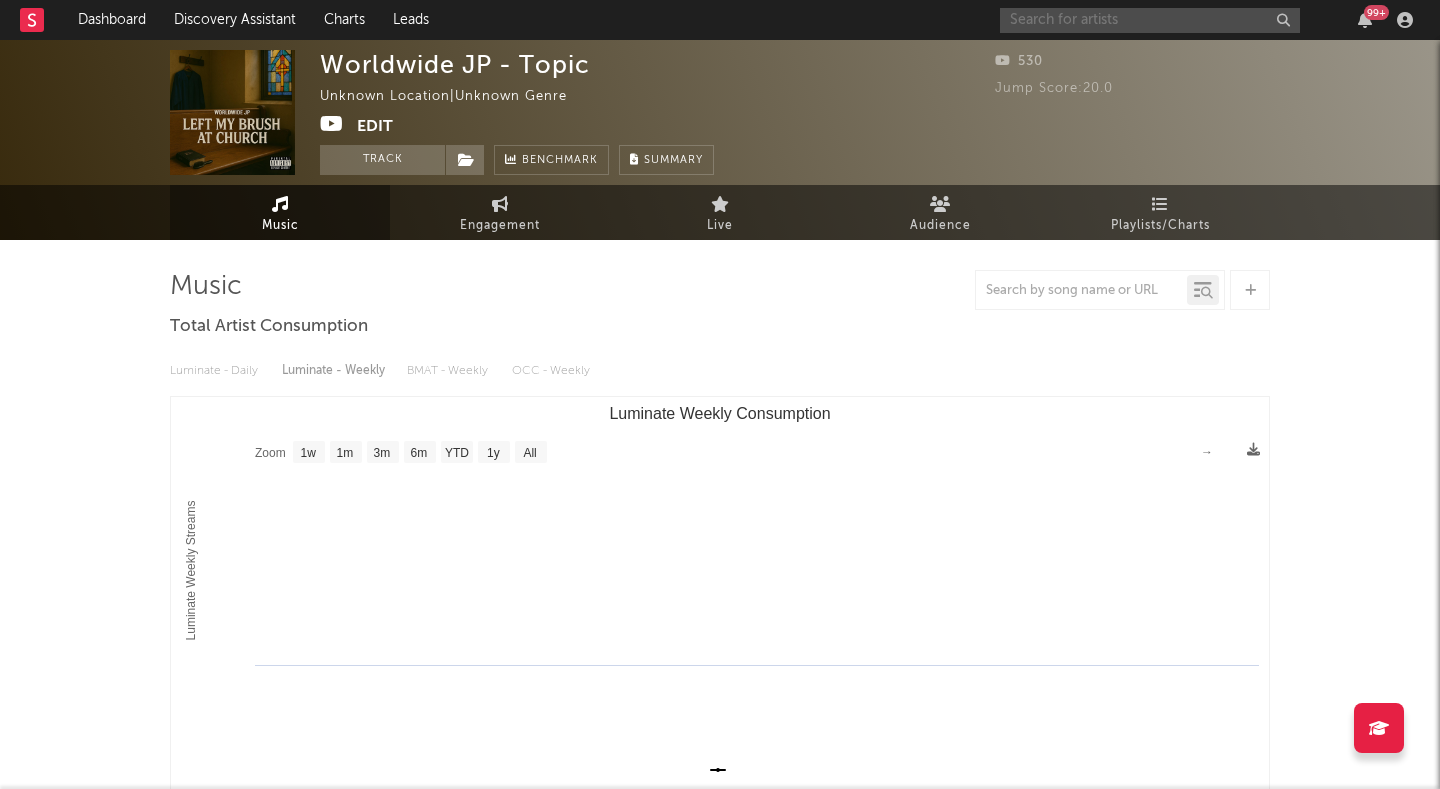 click at bounding box center [1150, 20] 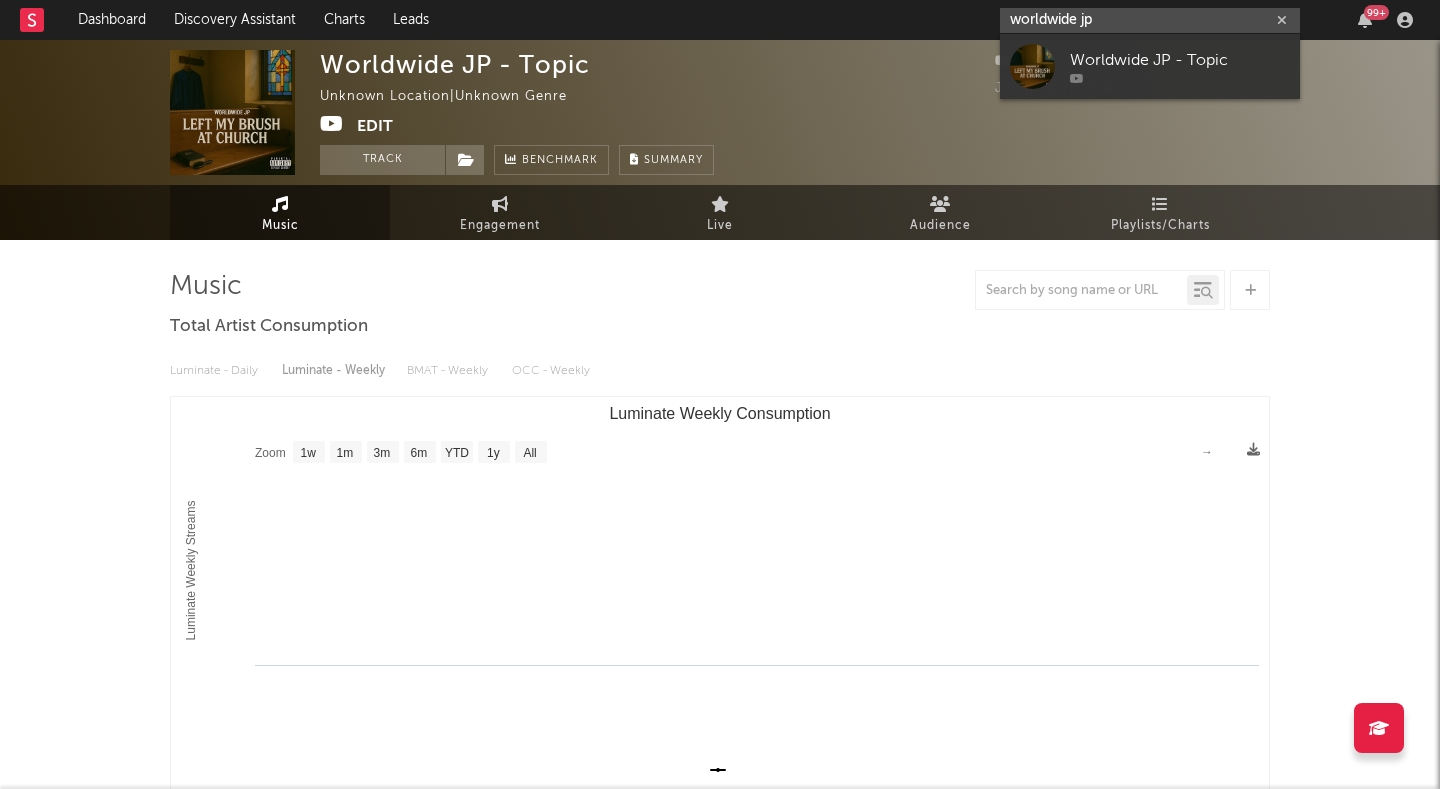 type on "worldwide jp" 